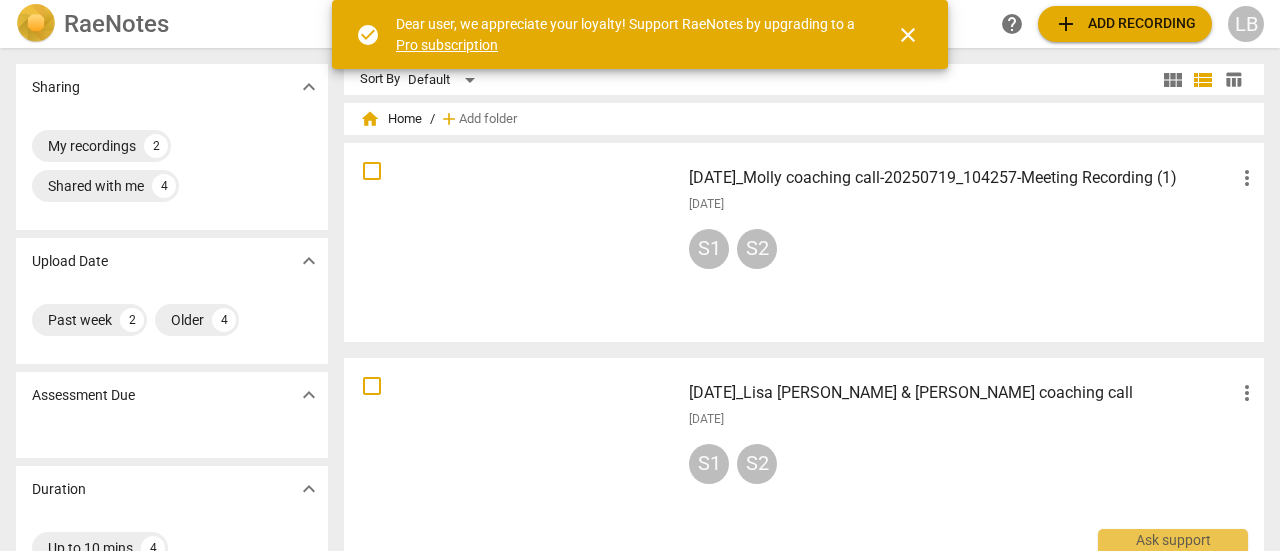 scroll, scrollTop: 0, scrollLeft: 0, axis: both 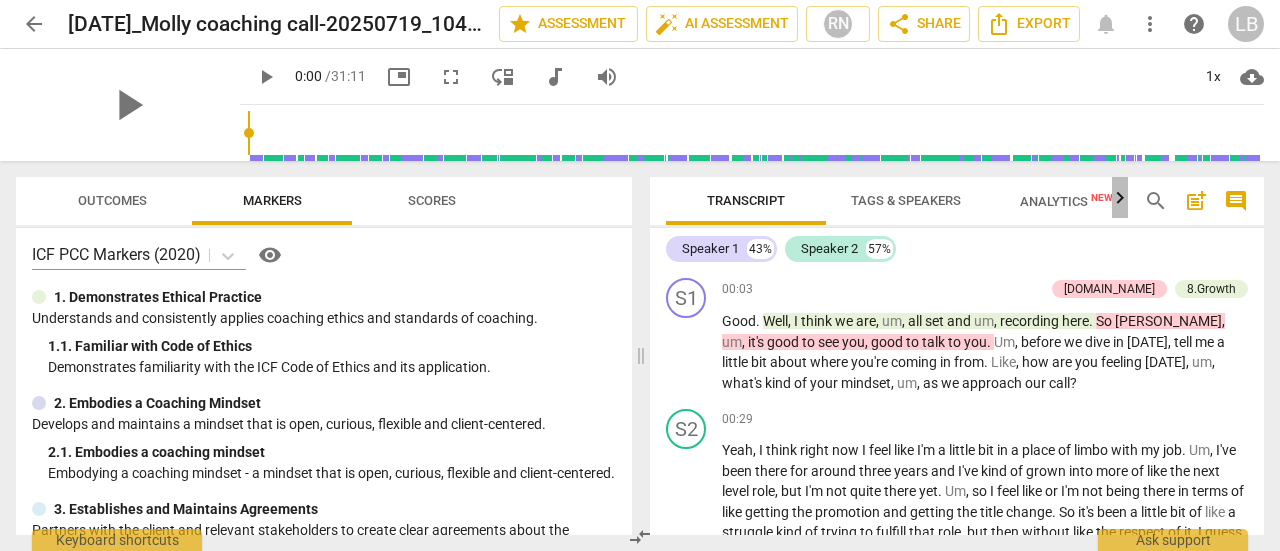 click 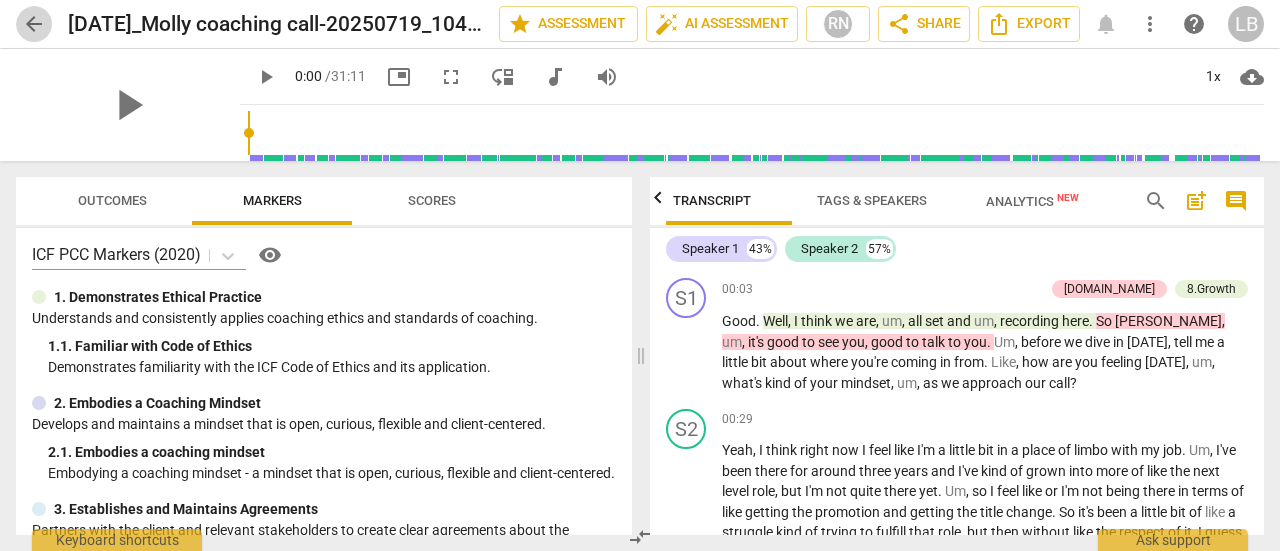 click on "arrow_back" at bounding box center (34, 24) 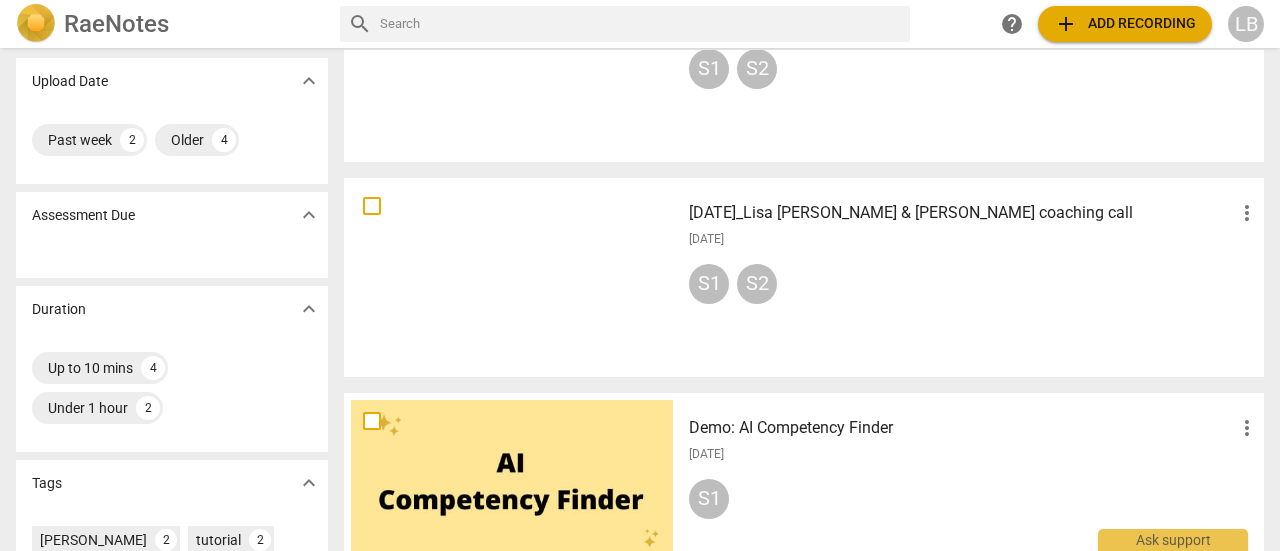 scroll, scrollTop: 181, scrollLeft: 0, axis: vertical 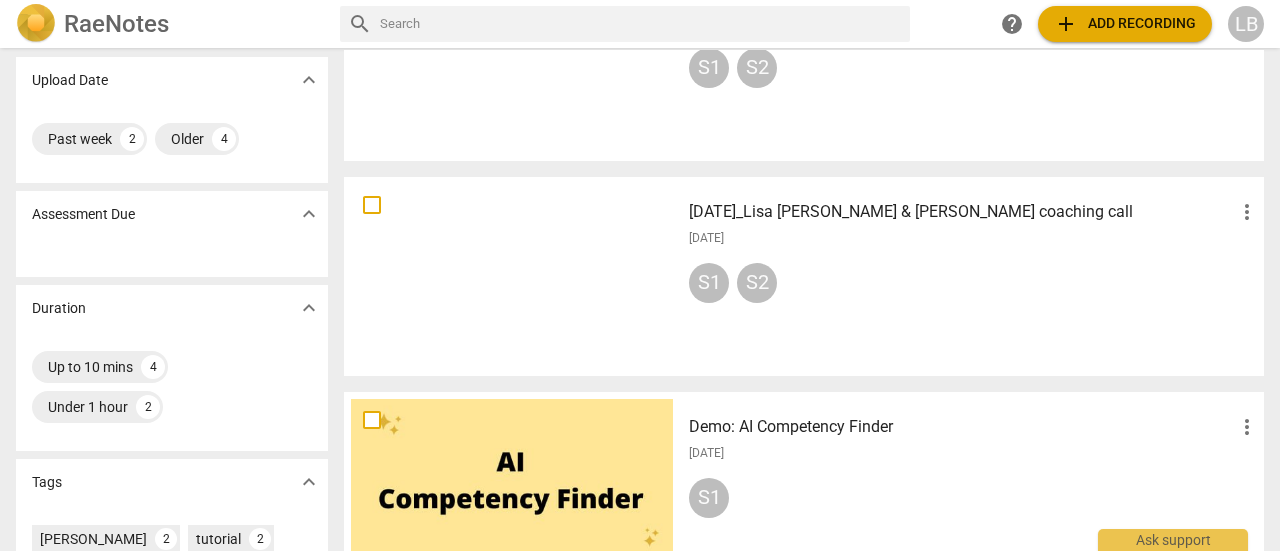 click on "[DATE]_Lisa [PERSON_NAME] & [PERSON_NAME] coaching call" at bounding box center (962, 212) 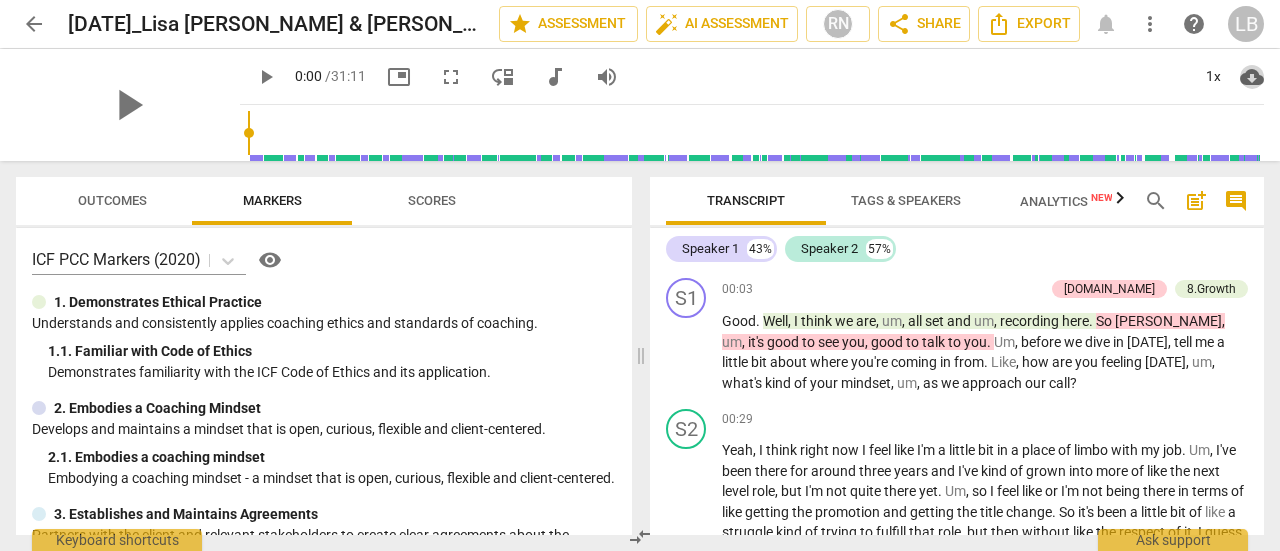 click on "cloud_download" at bounding box center (1252, 77) 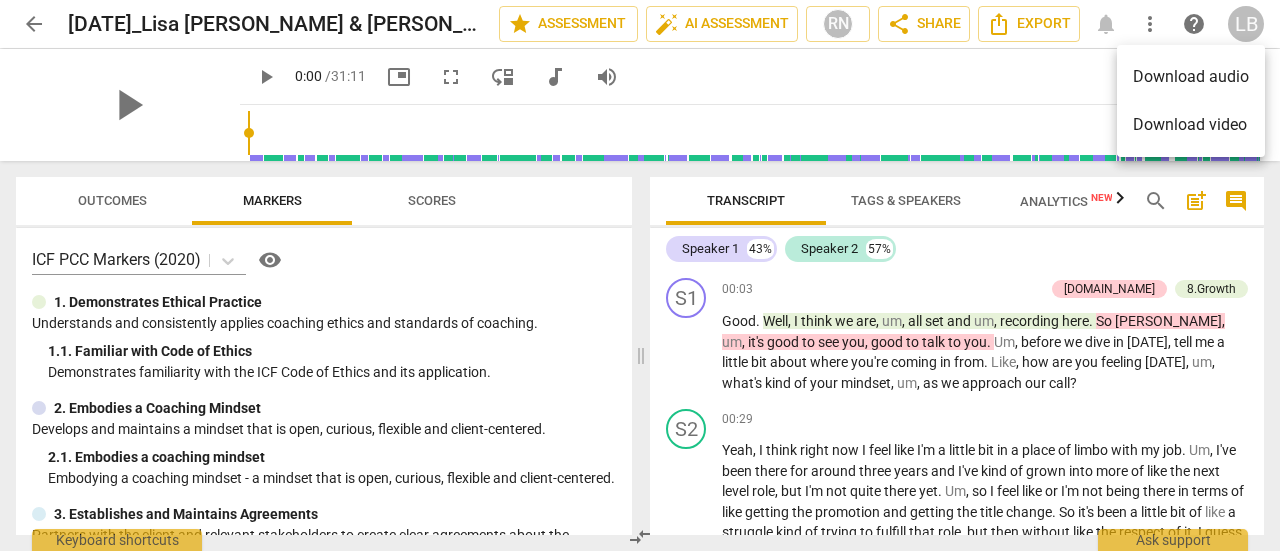 click on "Download audio" at bounding box center (1191, 77) 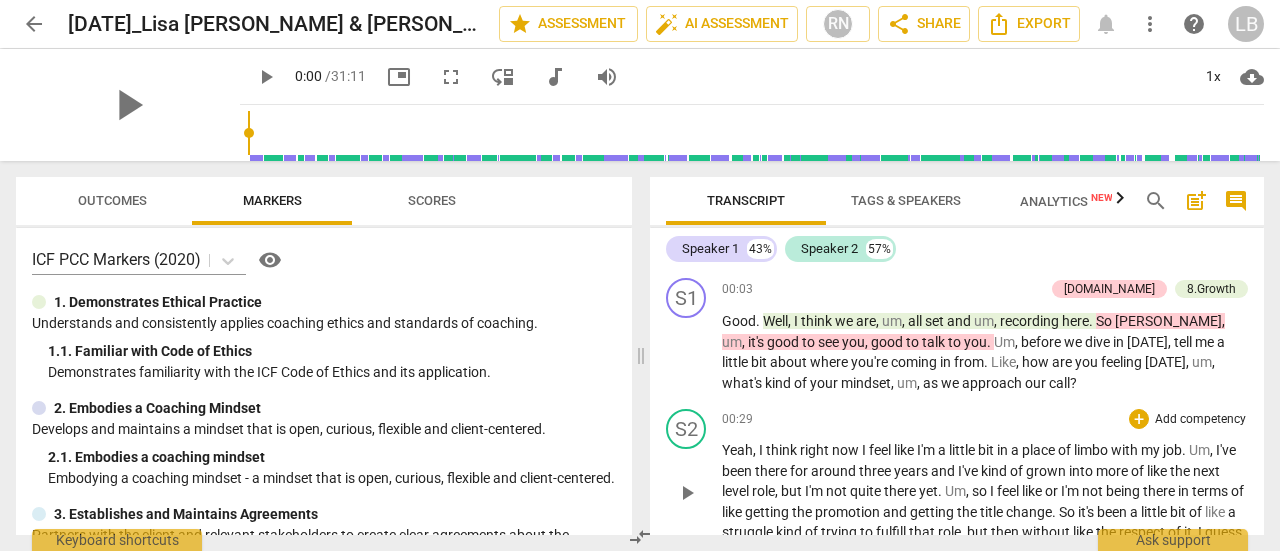 click on "promotion" at bounding box center [849, 512] 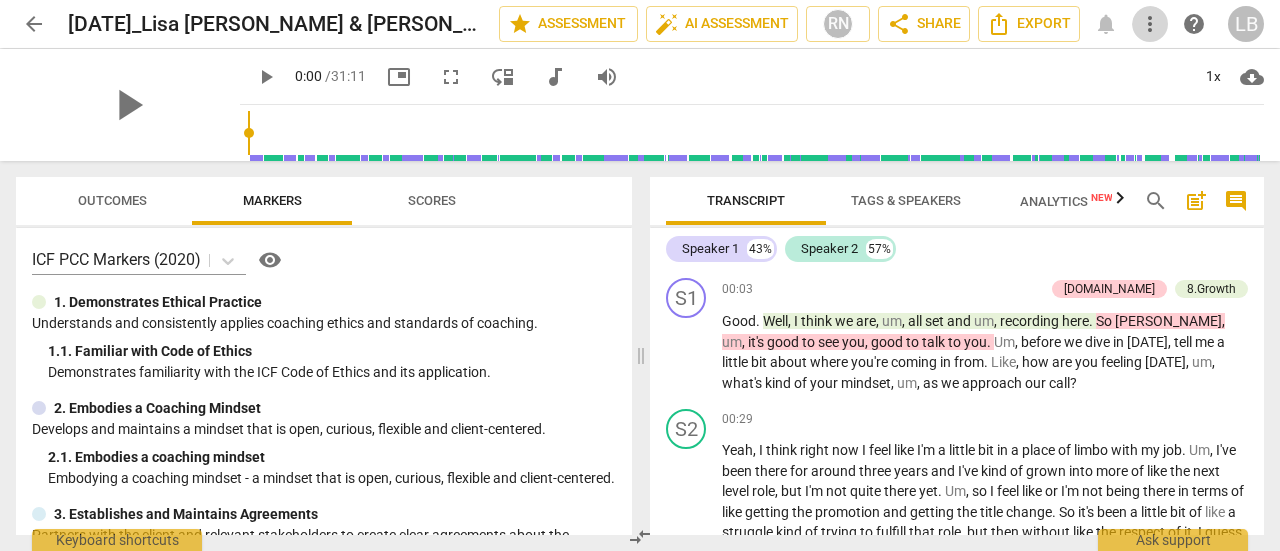 click on "more_vert" at bounding box center (1150, 24) 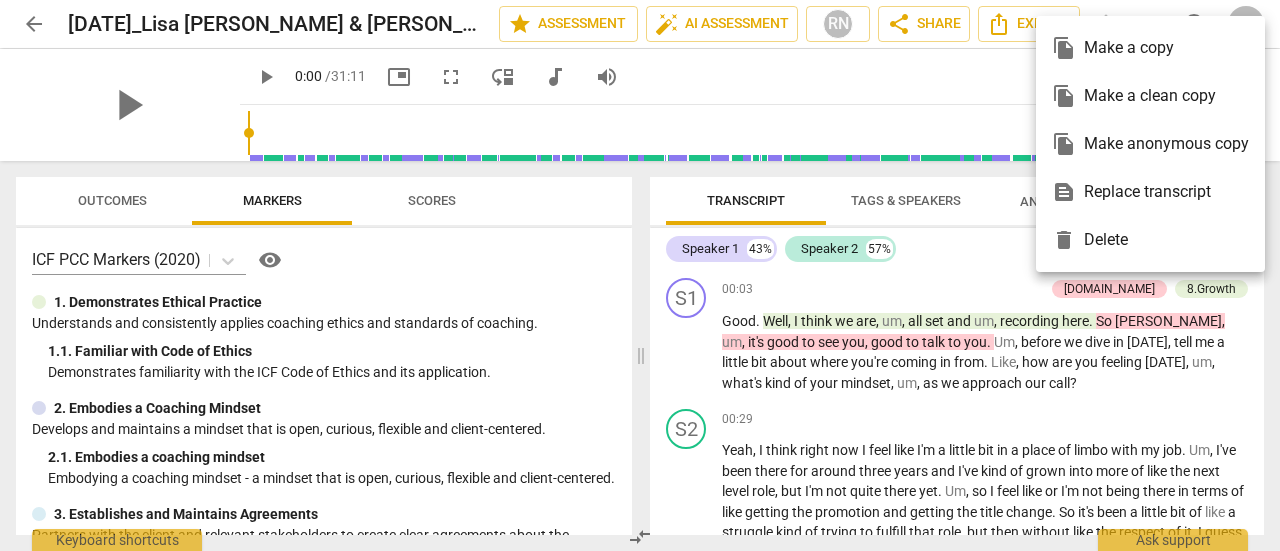 click at bounding box center (640, 275) 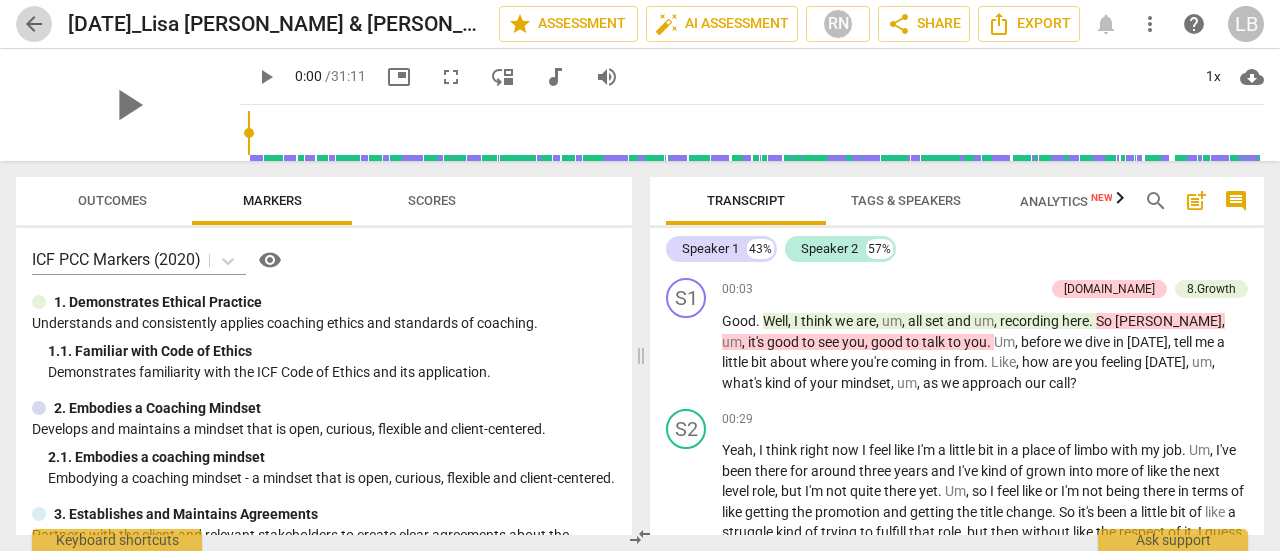 click on "arrow_back" at bounding box center [34, 24] 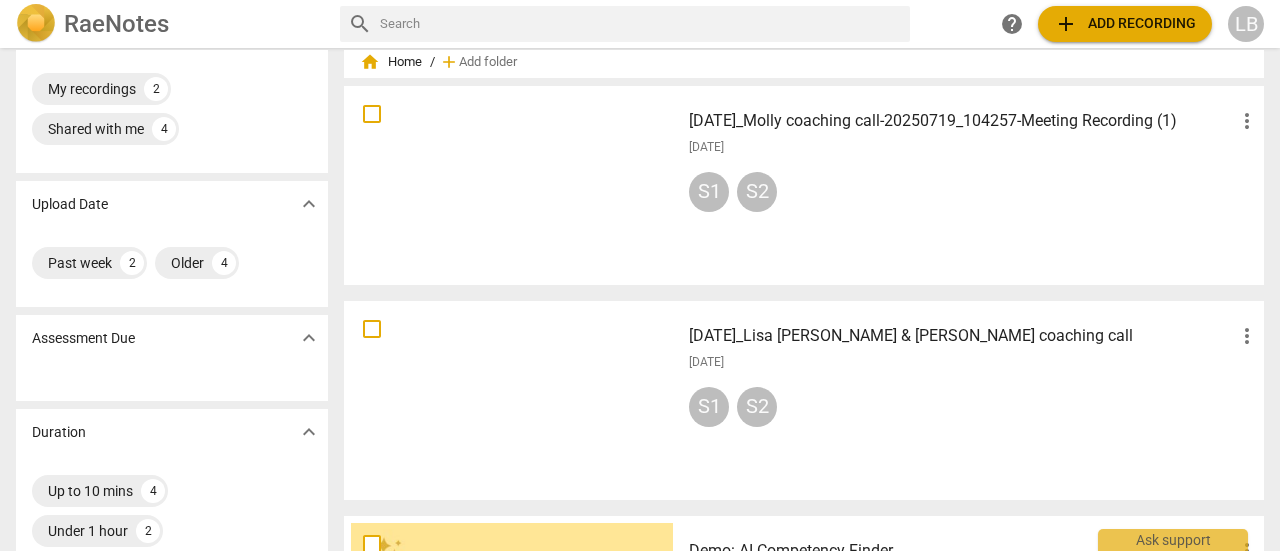 scroll, scrollTop: 0, scrollLeft: 0, axis: both 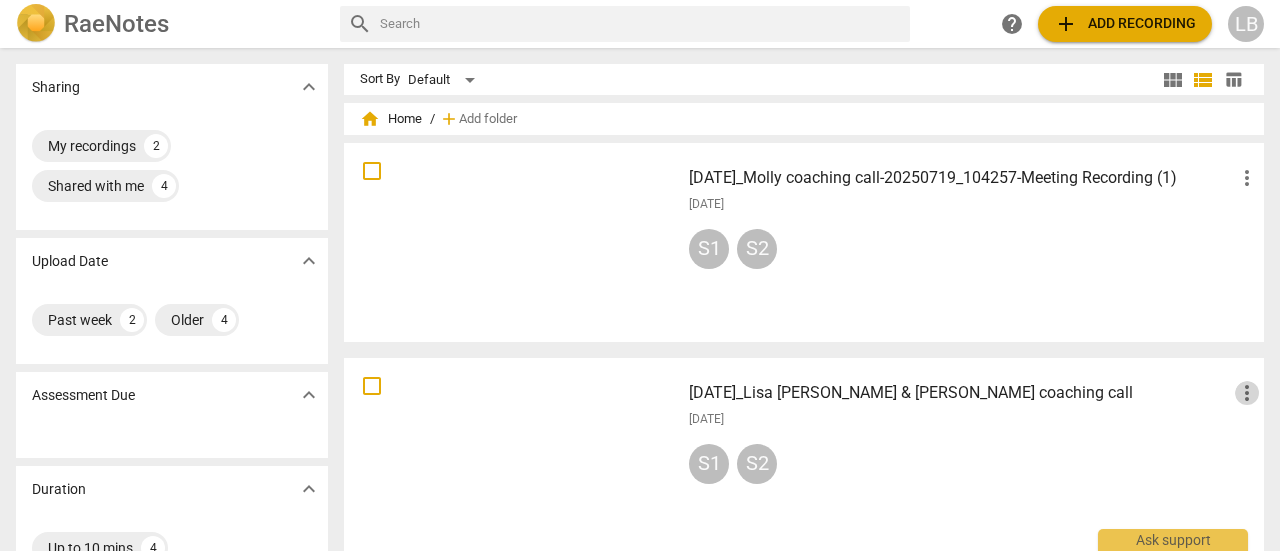 click on "more_vert" at bounding box center (1247, 393) 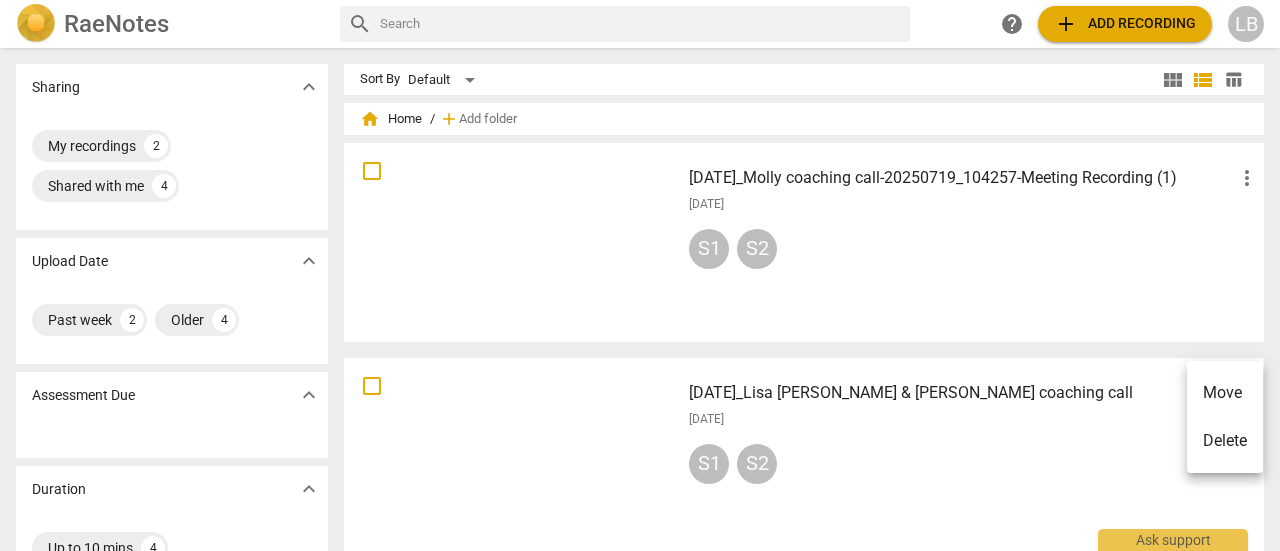 click at bounding box center [640, 275] 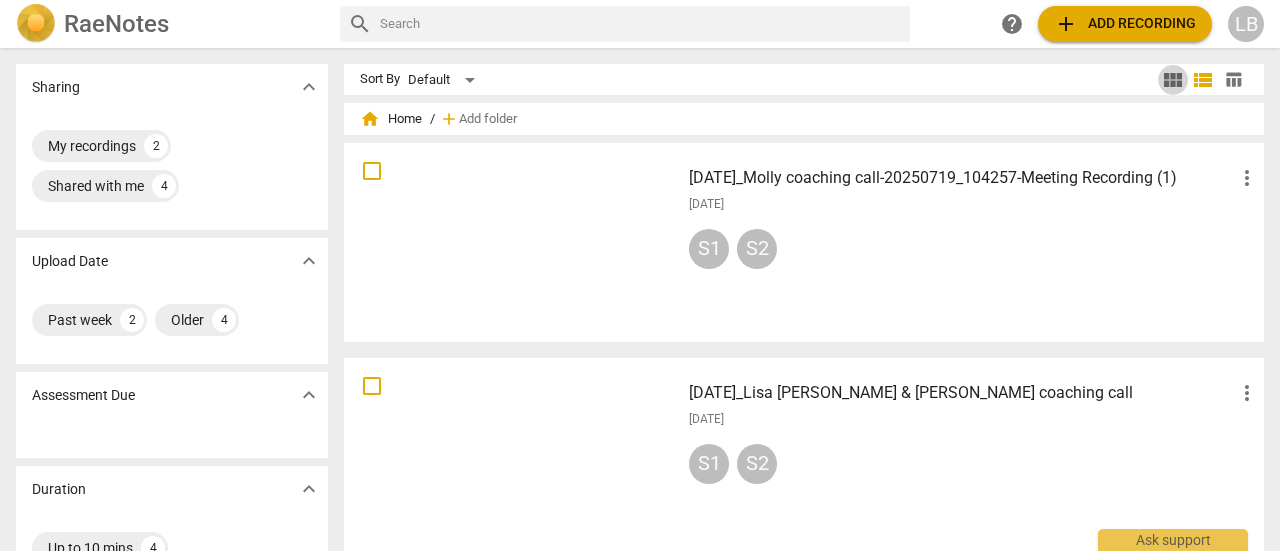 click on "view_module" at bounding box center (1173, 80) 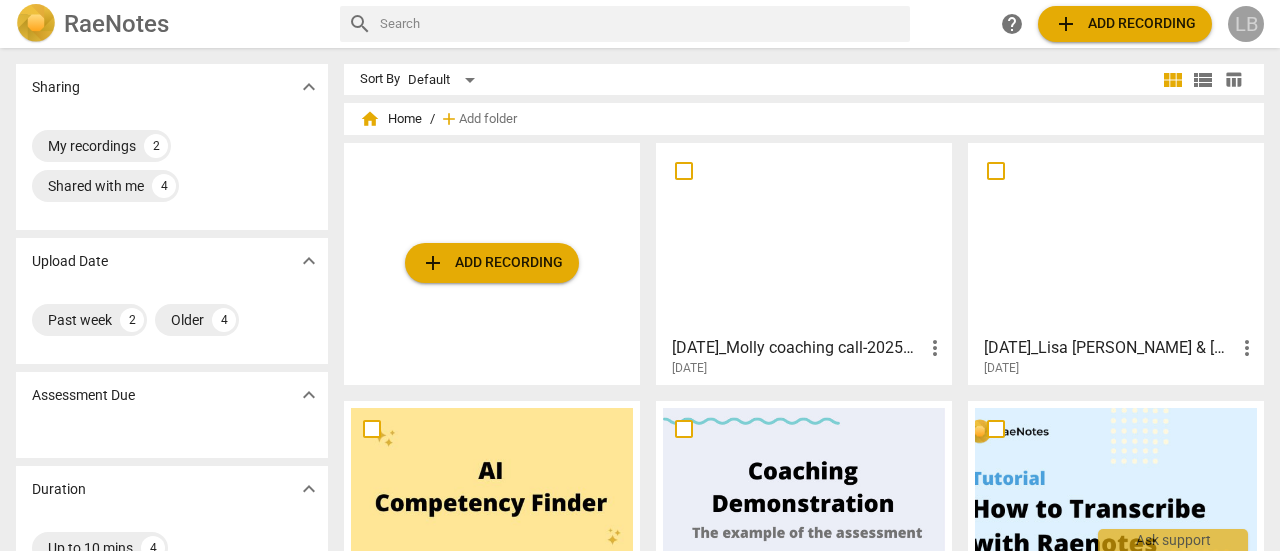 click on "LB" at bounding box center [1246, 24] 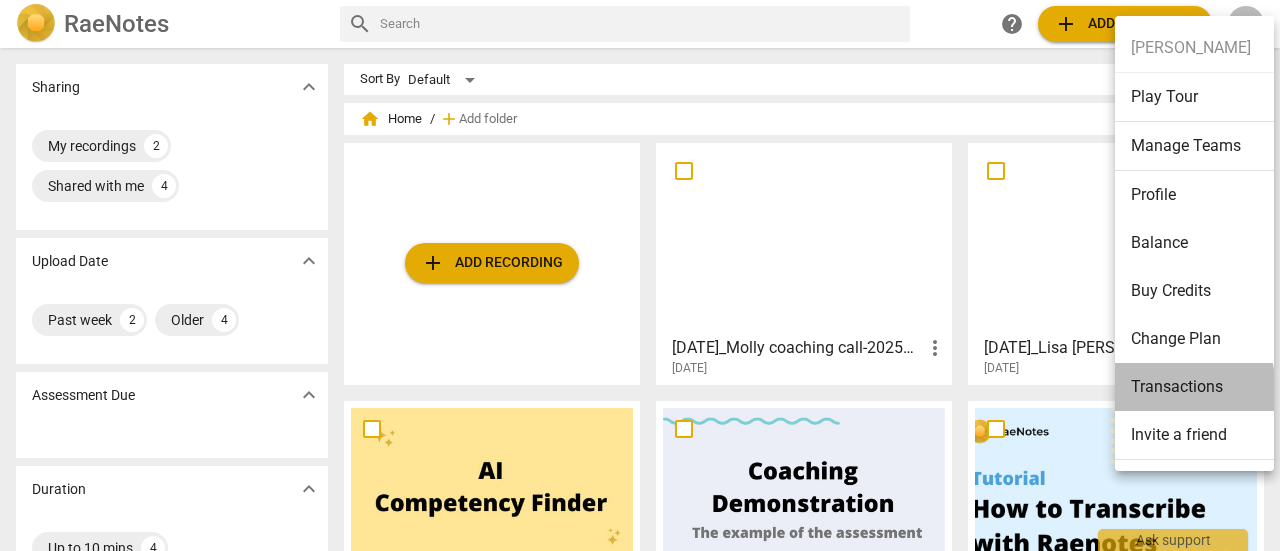 click on "Transactions" at bounding box center [1198, 387] 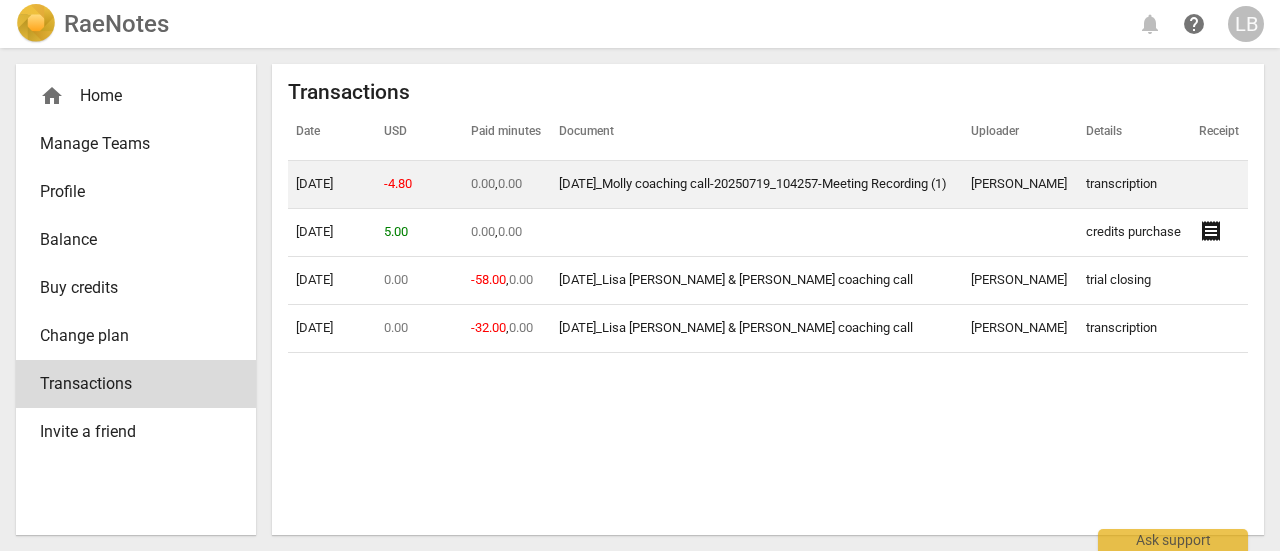 drag, startPoint x: 930, startPoint y: 183, endPoint x: 895, endPoint y: 199, distance: 38.483765 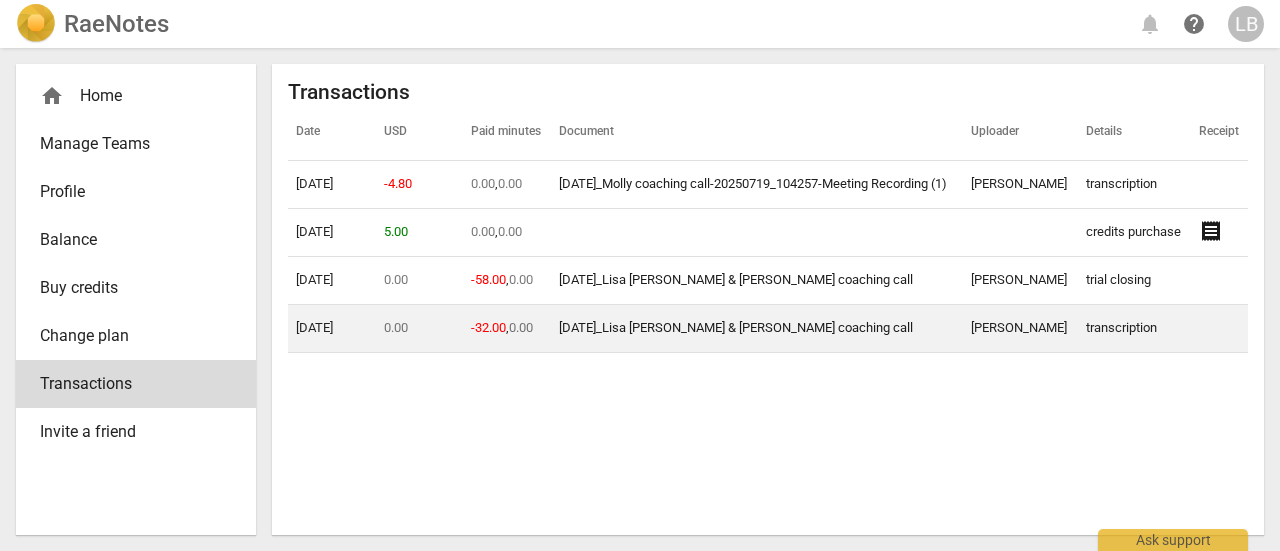 click on "[DATE]_Lisa [PERSON_NAME] & [PERSON_NAME] coaching call" at bounding box center (736, 327) 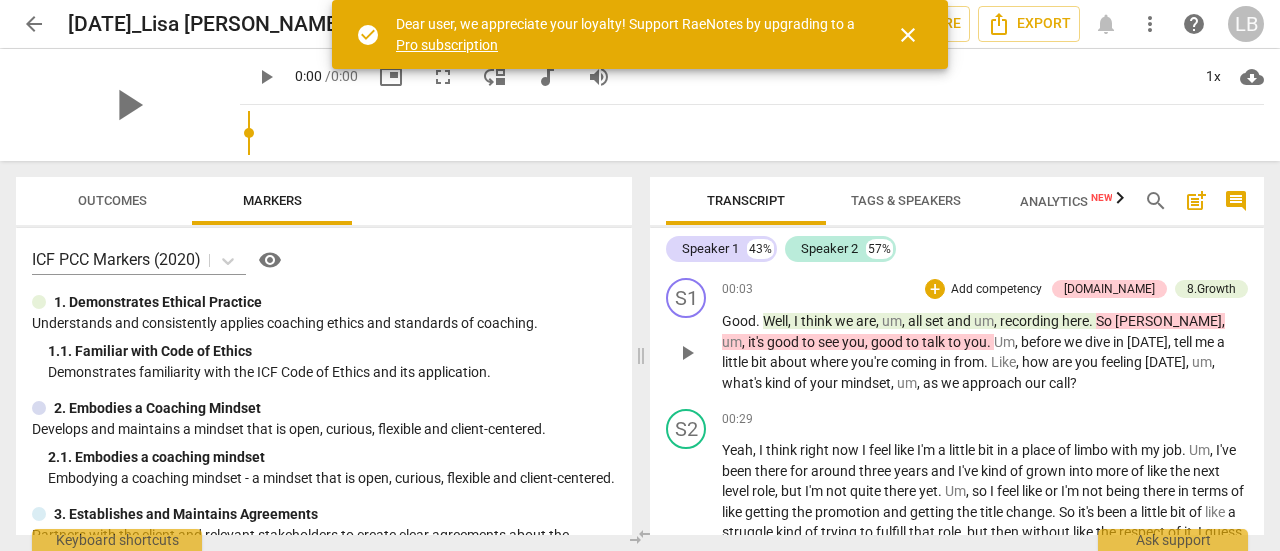 scroll, scrollTop: 0, scrollLeft: 0, axis: both 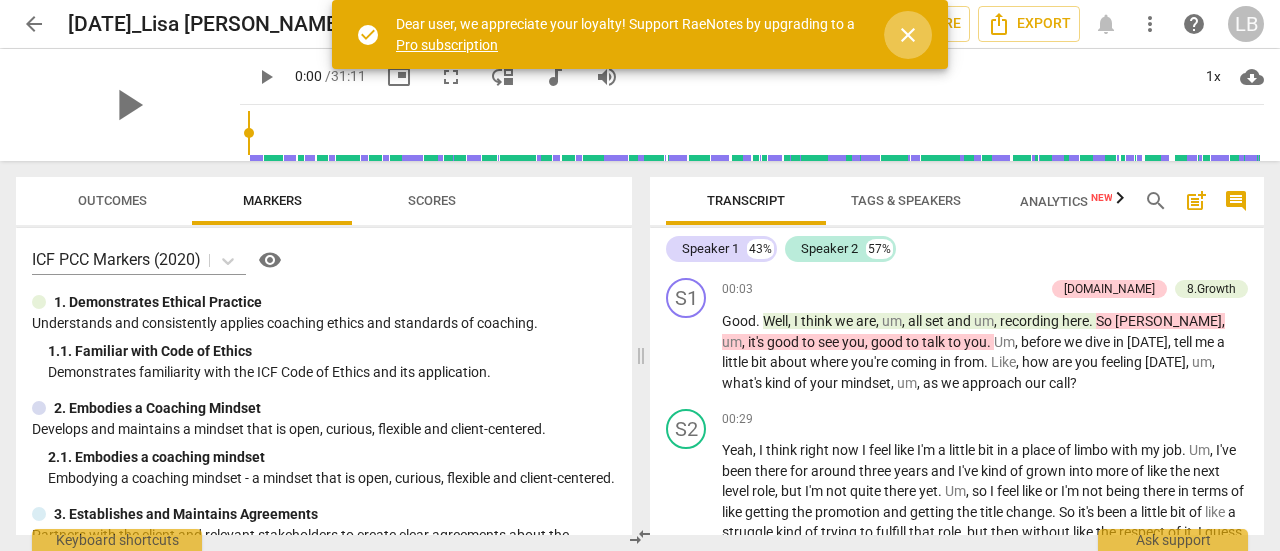 click on "close" at bounding box center [908, 35] 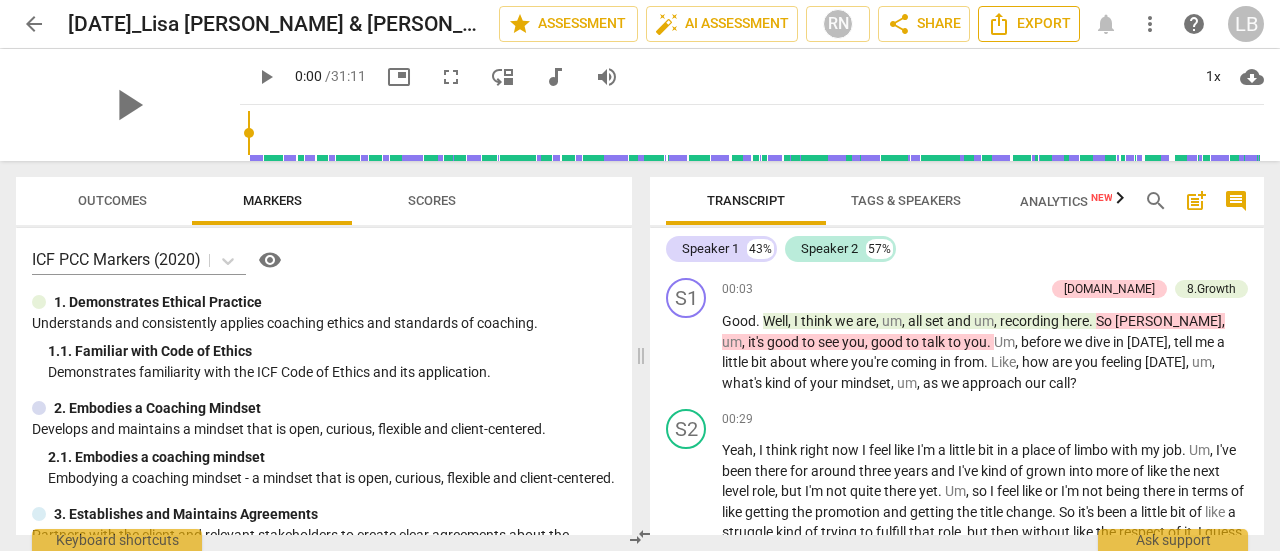 click on "Export" at bounding box center (1029, 24) 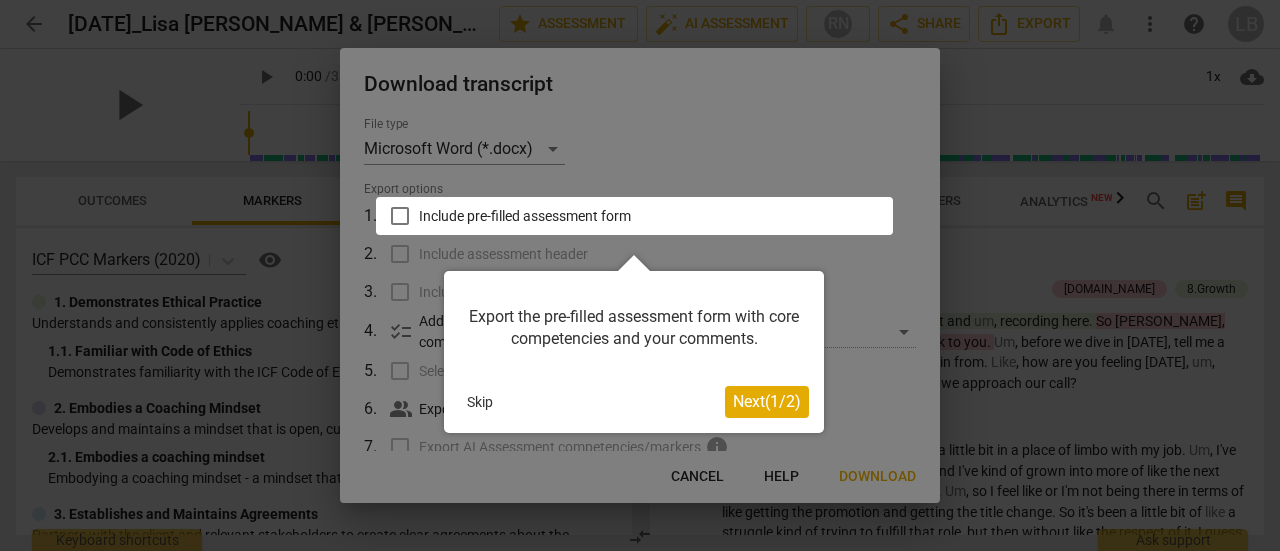 click on "Skip" at bounding box center [480, 402] 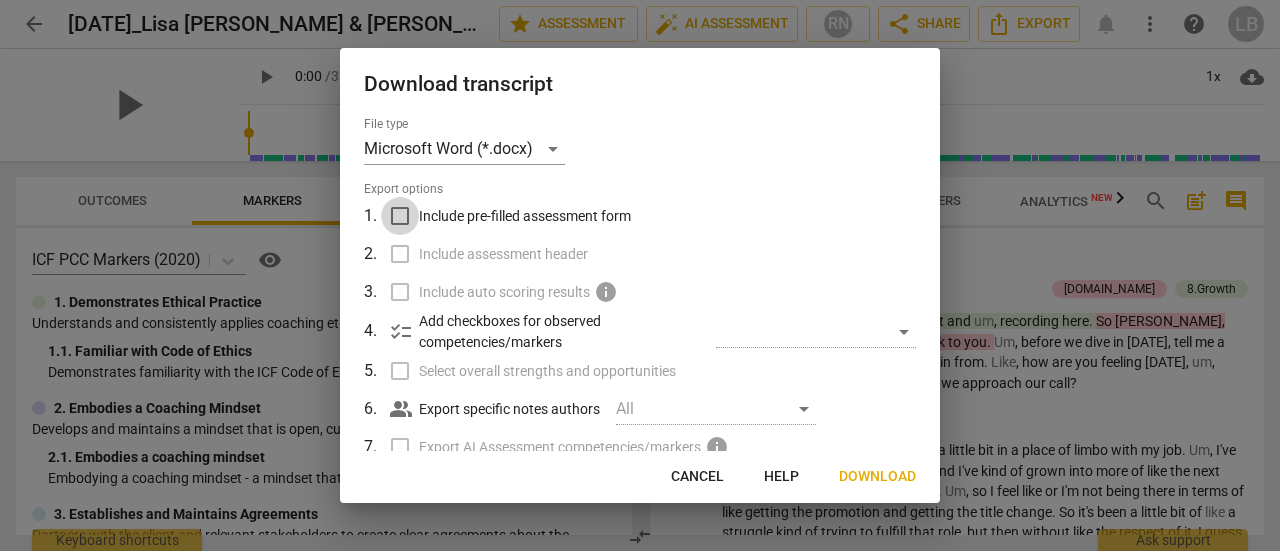 click on "Include pre-filled assessment form" at bounding box center (400, 216) 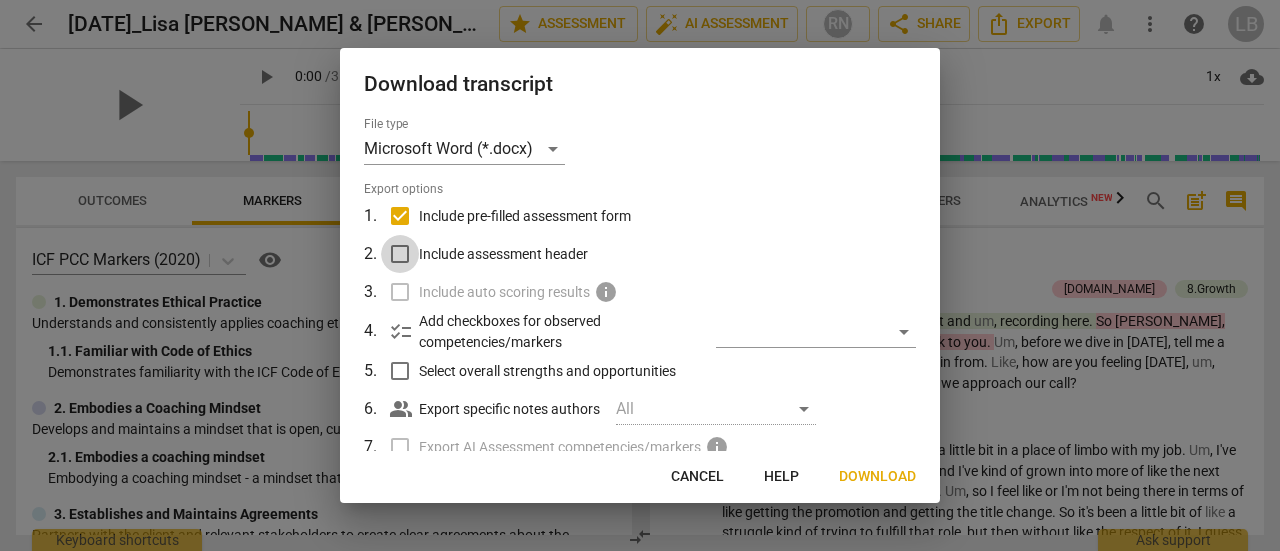 click on "Include assessment header" at bounding box center (400, 254) 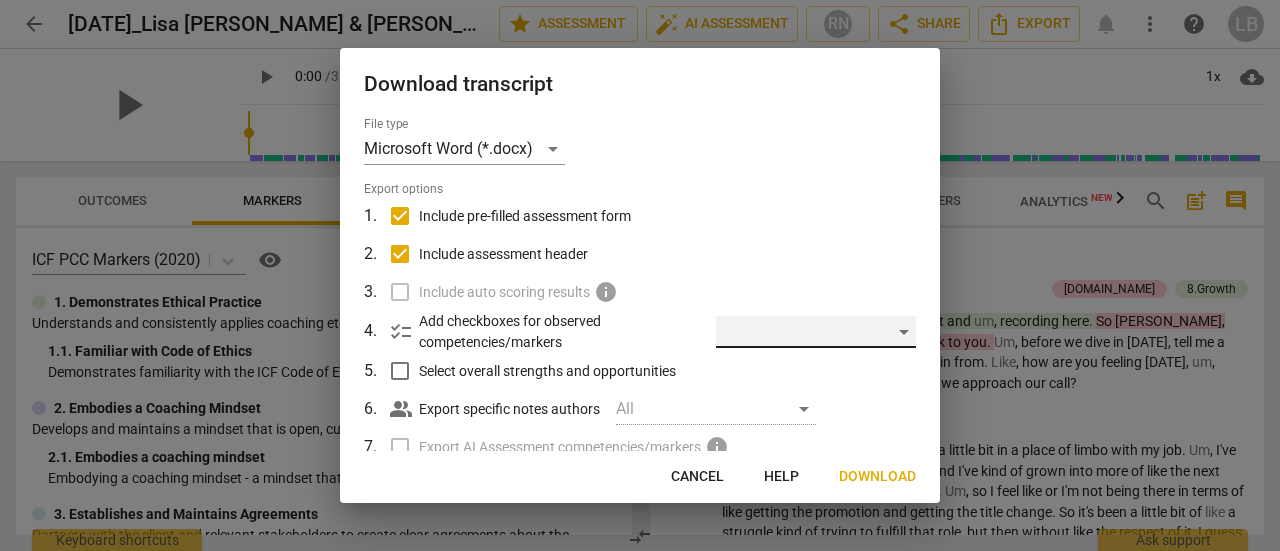 click on "​" at bounding box center [816, 332] 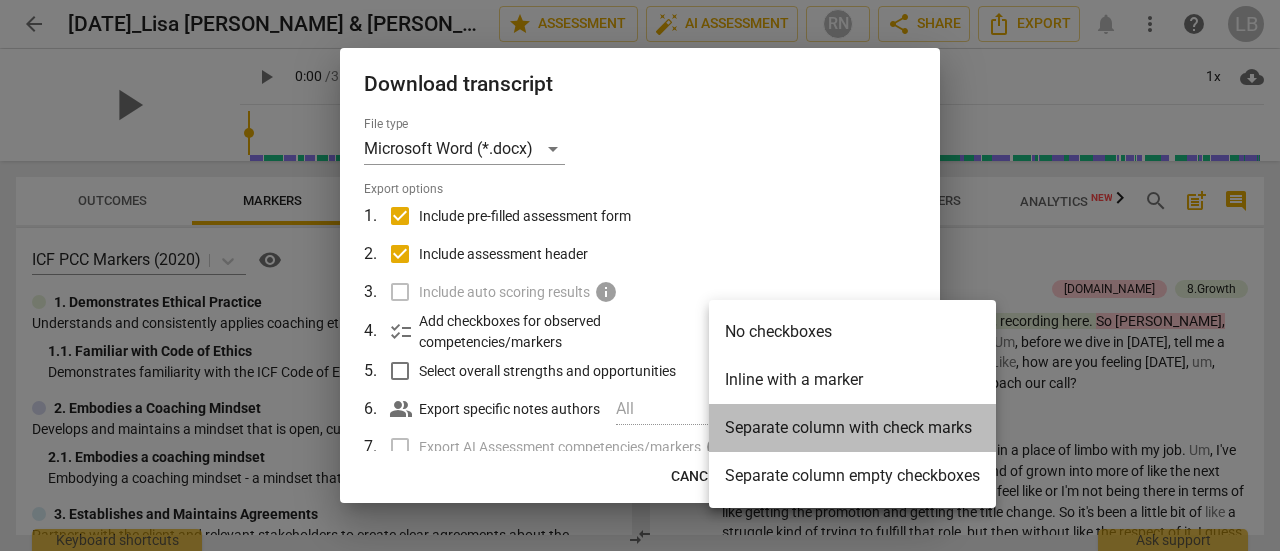 click on "Separate column with check marks" at bounding box center [852, 428] 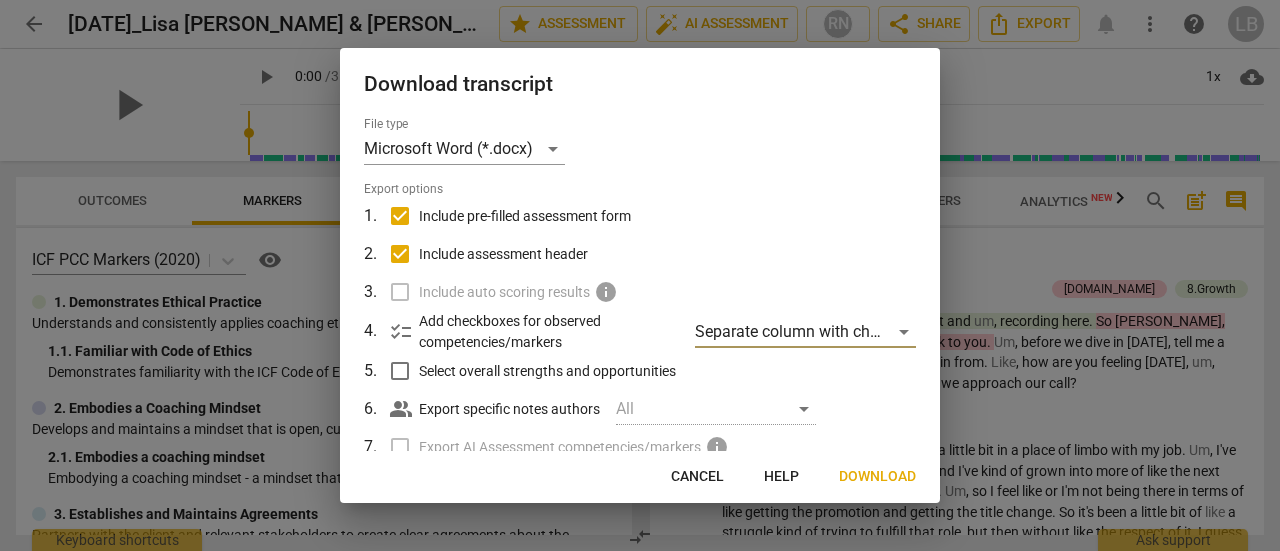click on "Select overall strengths and opportunities" at bounding box center (400, 371) 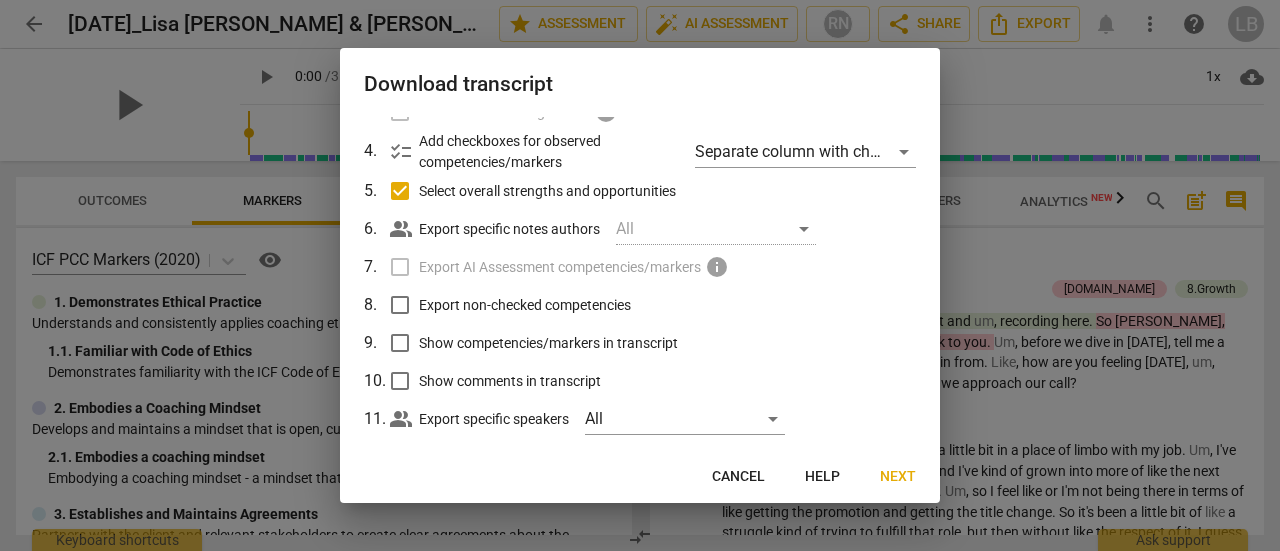 scroll, scrollTop: 206, scrollLeft: 0, axis: vertical 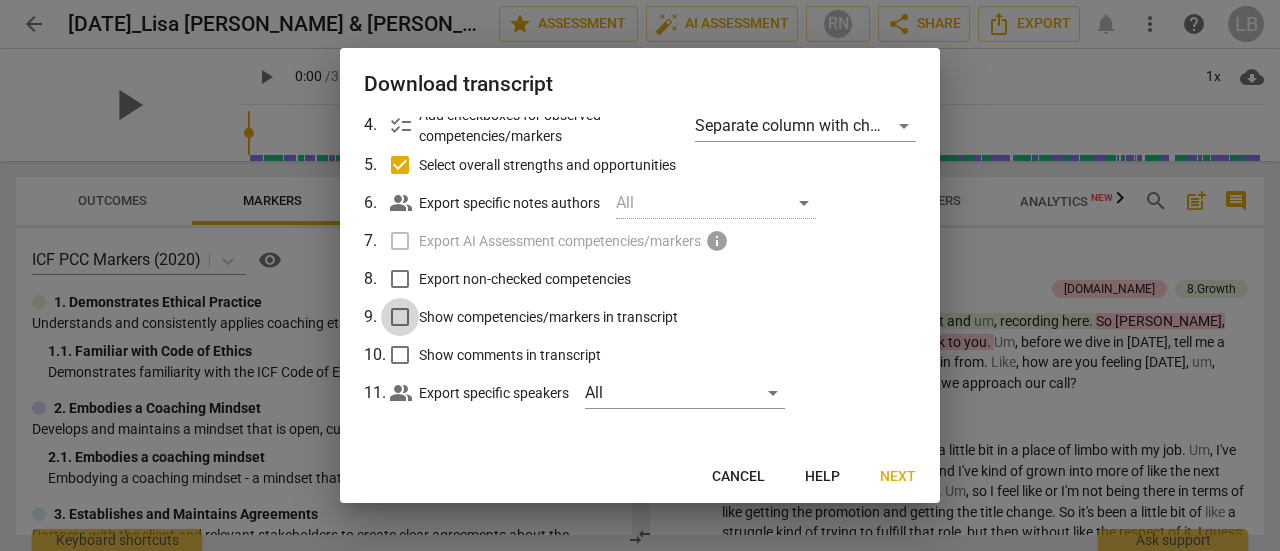 click on "Show competencies/markers in transcript" at bounding box center [400, 317] 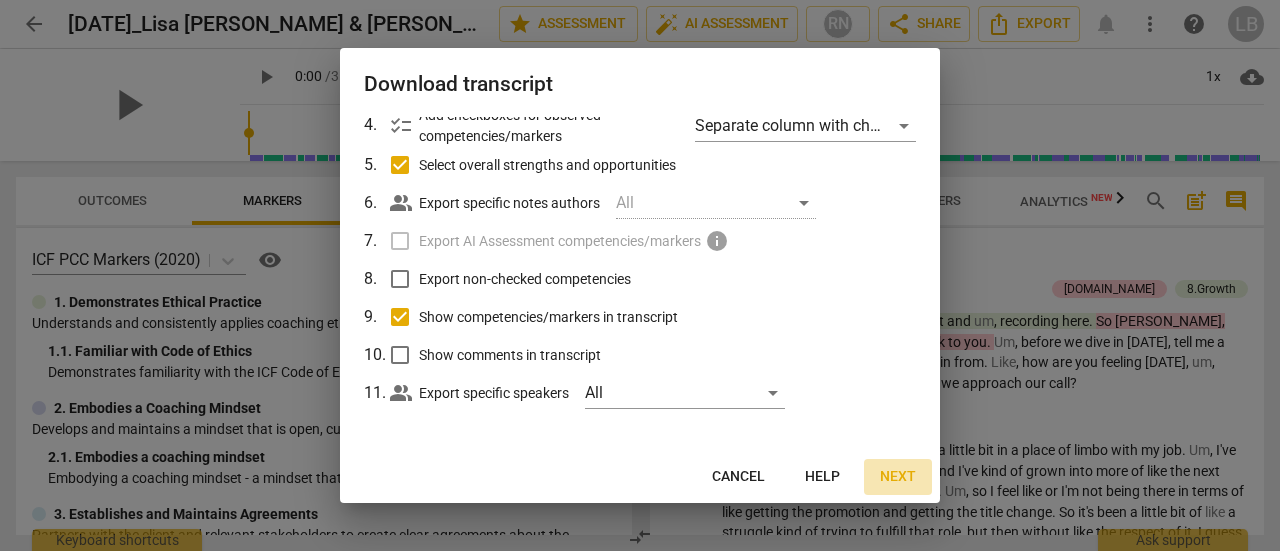 click on "Next" at bounding box center [898, 477] 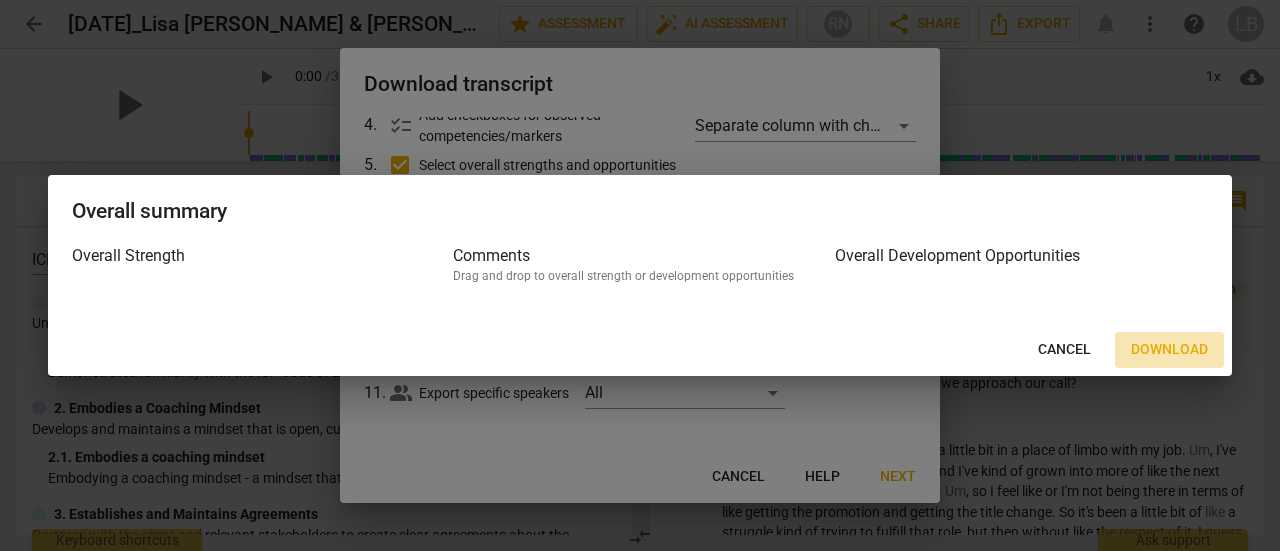 click on "Download" at bounding box center [1169, 350] 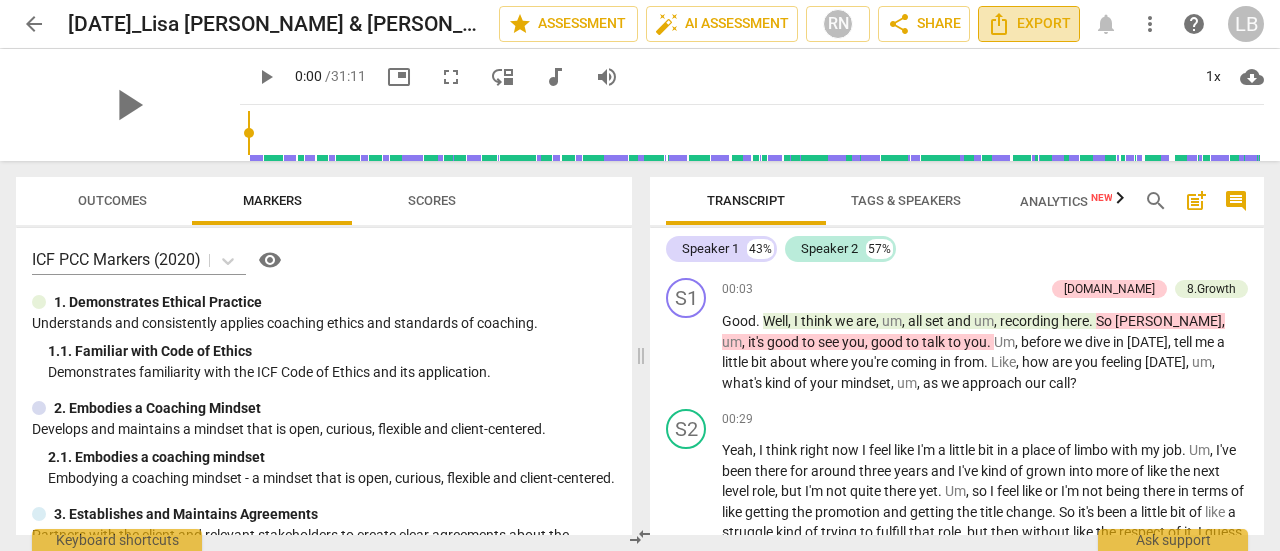 click on "Export" at bounding box center (1029, 24) 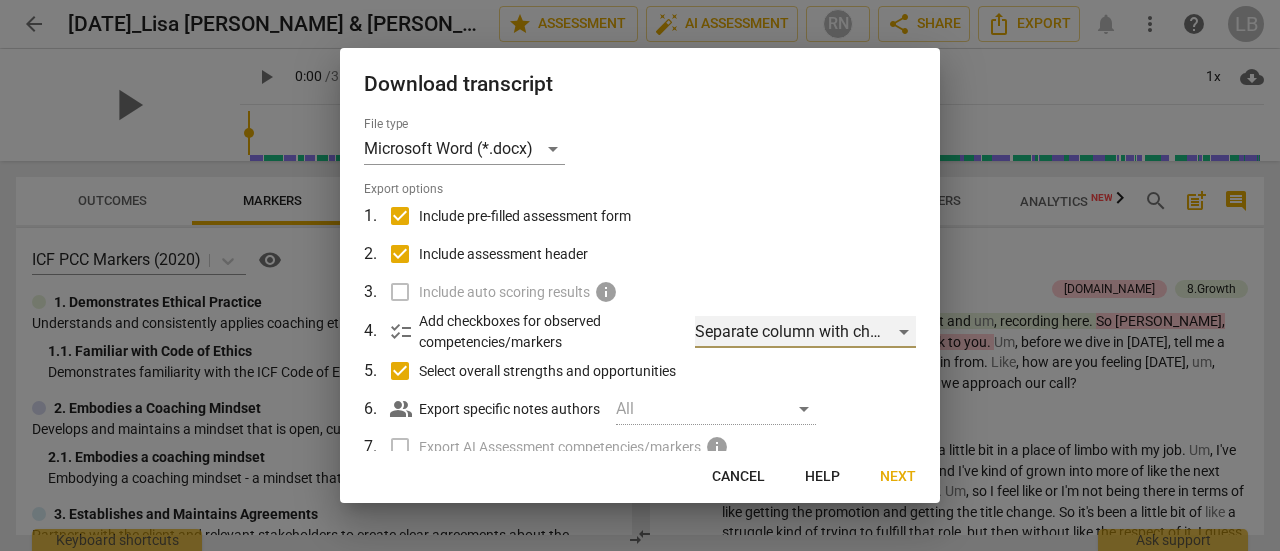 click on "Separate column with check marks" at bounding box center (805, 332) 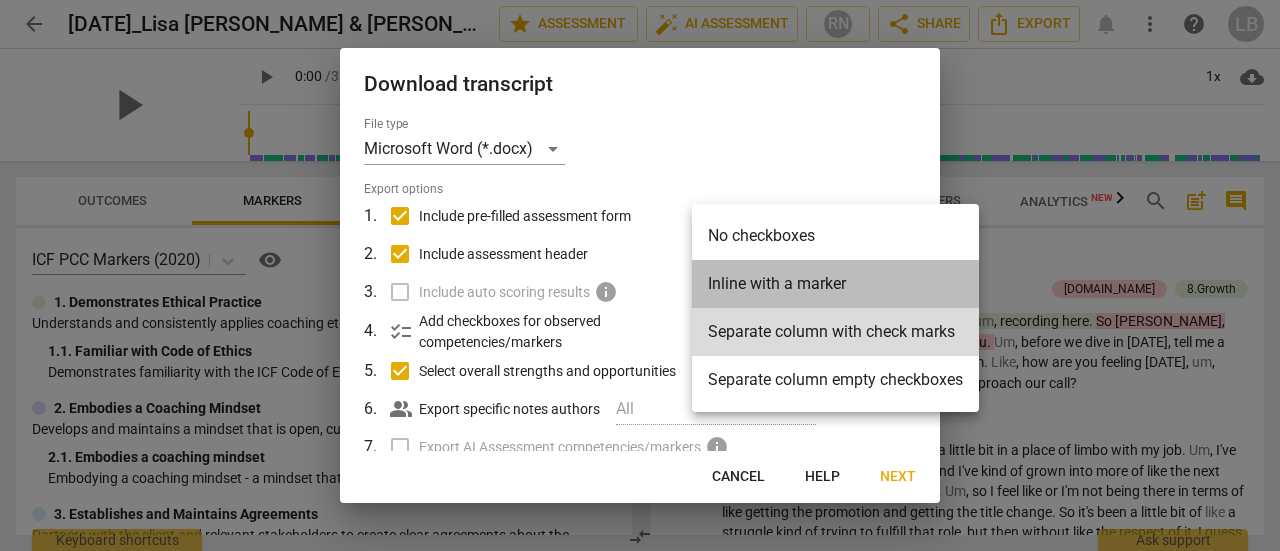 click on "Inline with a marker" at bounding box center [835, 284] 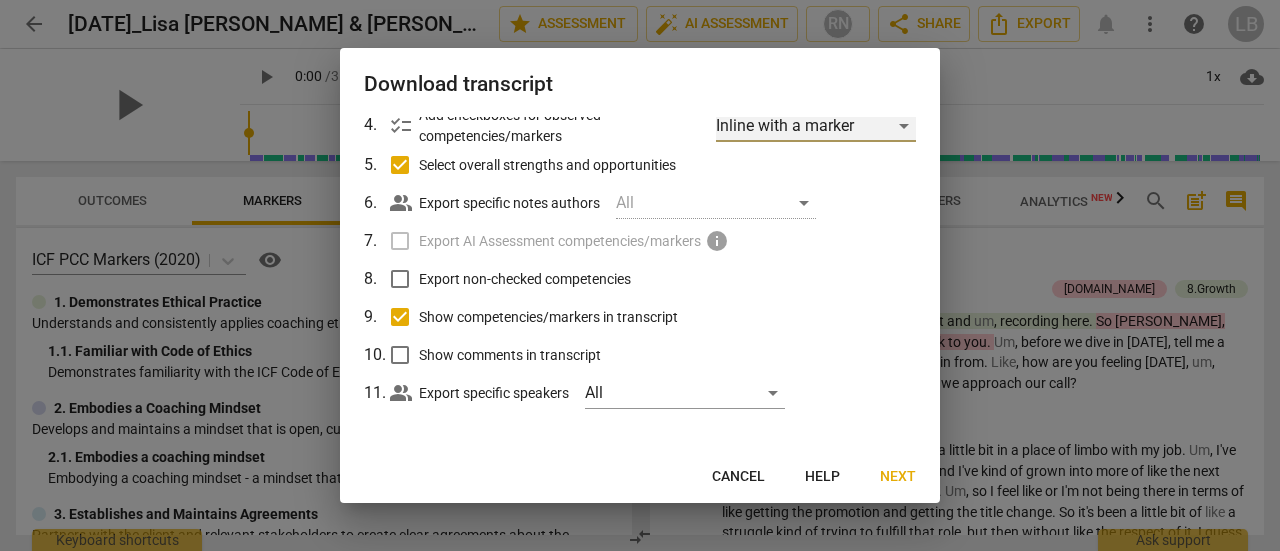 scroll, scrollTop: 206, scrollLeft: 0, axis: vertical 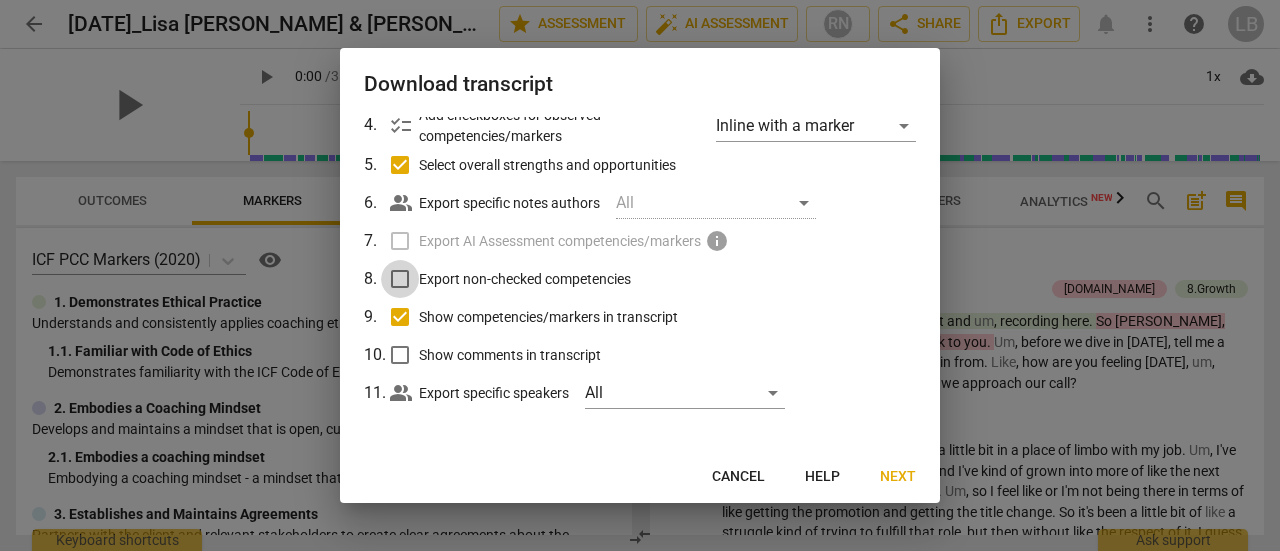 click on "Export non-checked competencies" at bounding box center [400, 279] 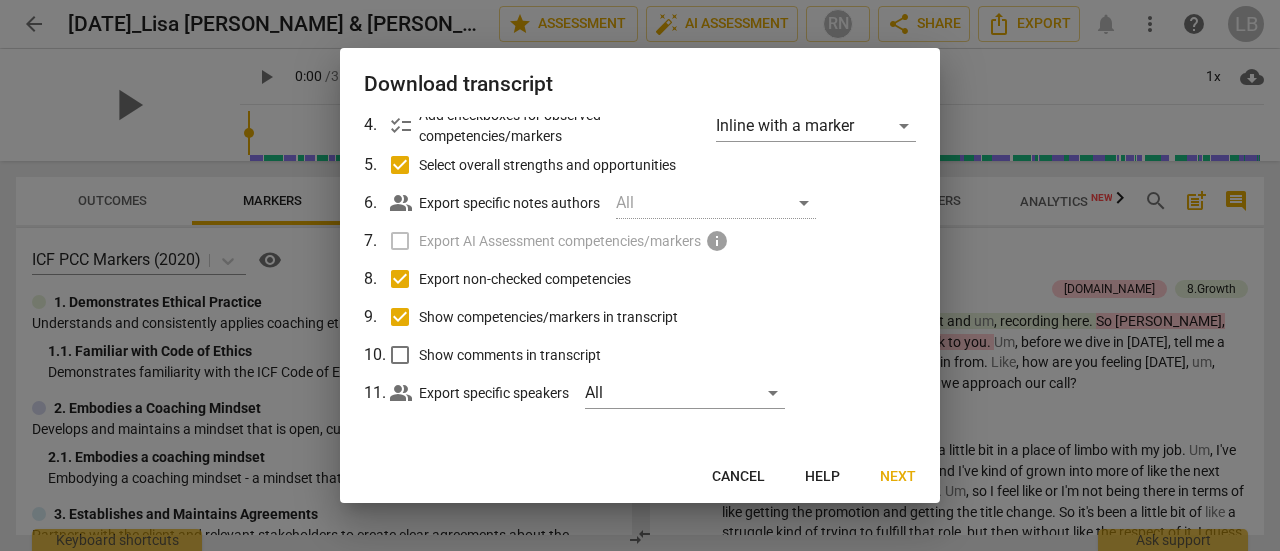 click on "Show comments in transcript" at bounding box center (400, 355) 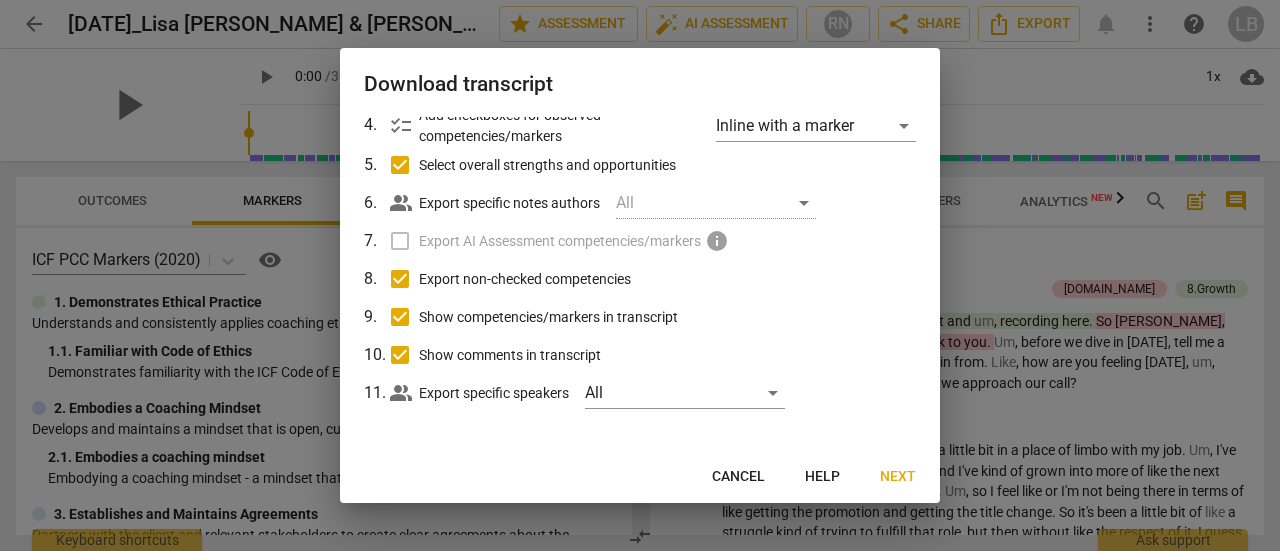 scroll, scrollTop: 0, scrollLeft: 0, axis: both 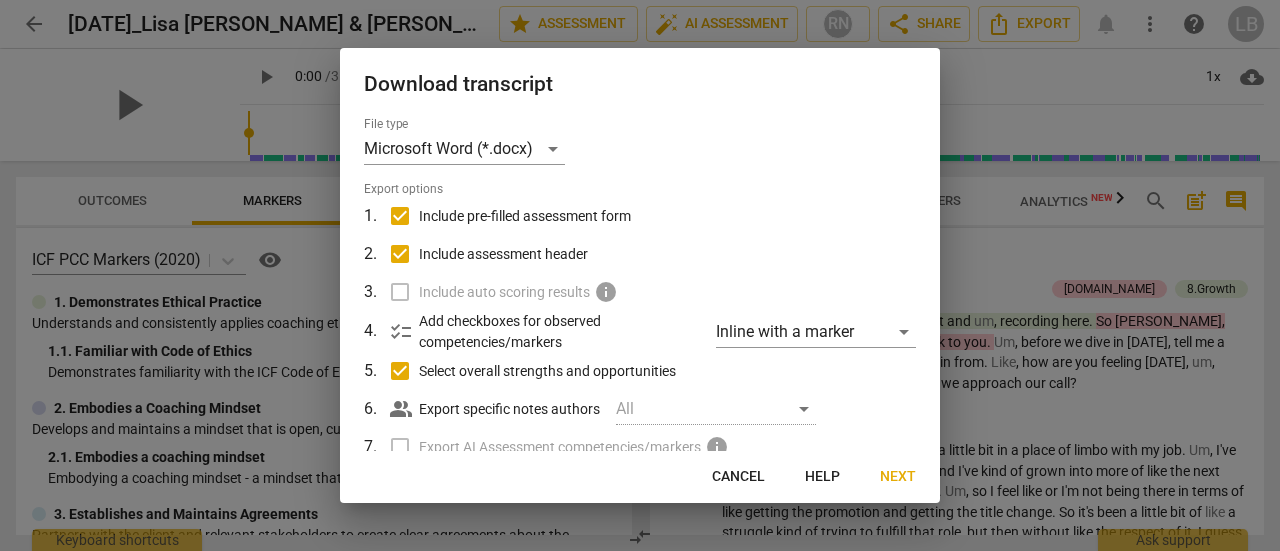 click on "Include auto scoring results info" at bounding box center (638, 292) 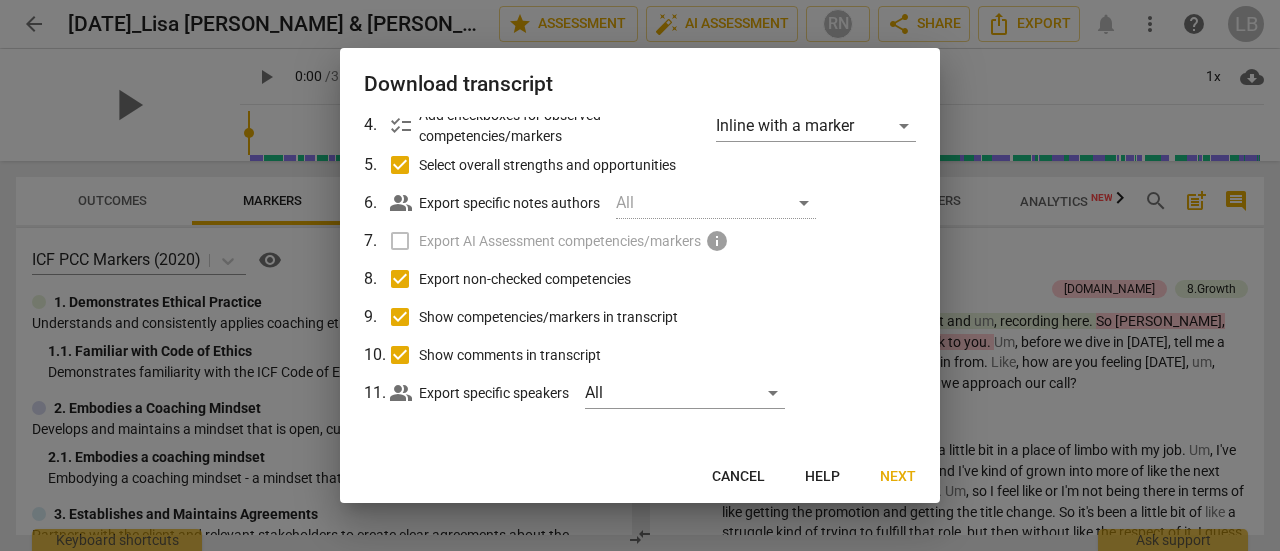 scroll, scrollTop: 206, scrollLeft: 0, axis: vertical 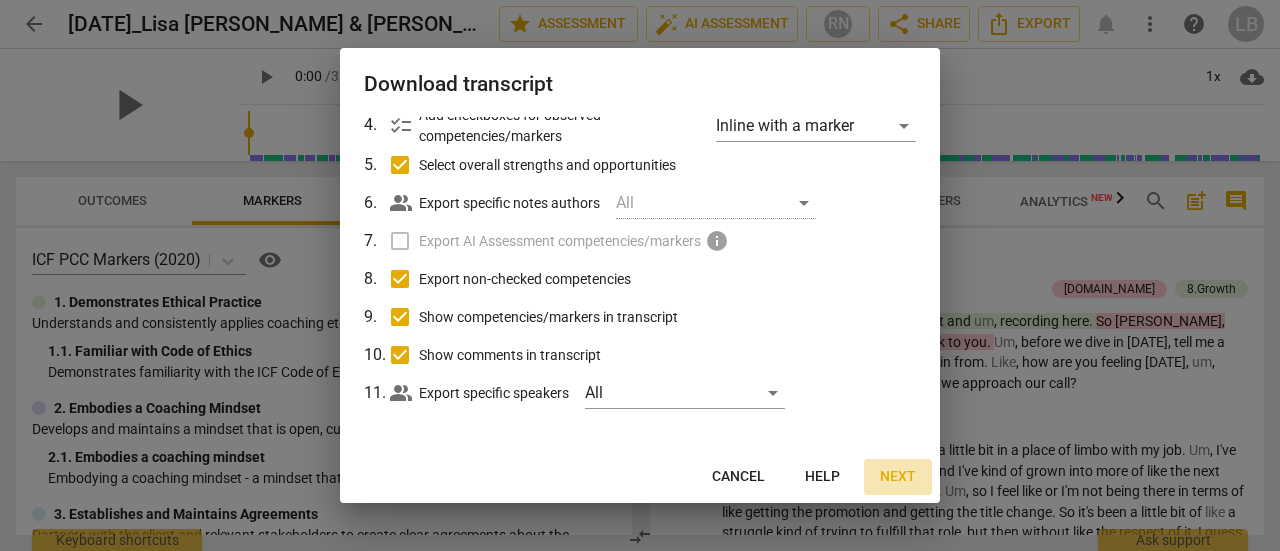 click on "Next" at bounding box center [898, 477] 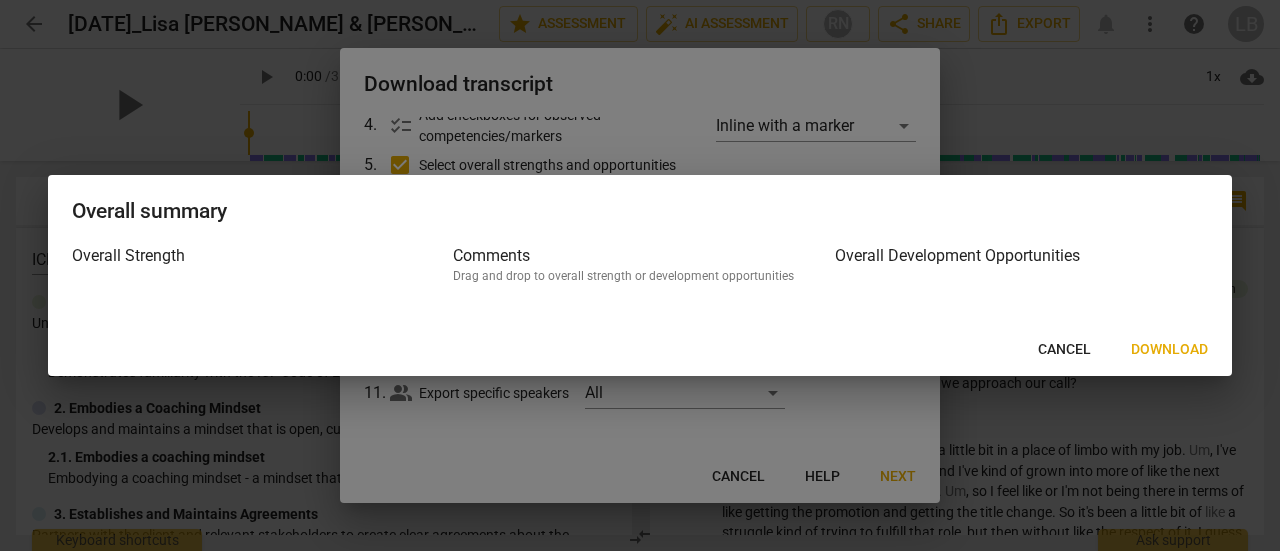 click on "Download" at bounding box center (1169, 350) 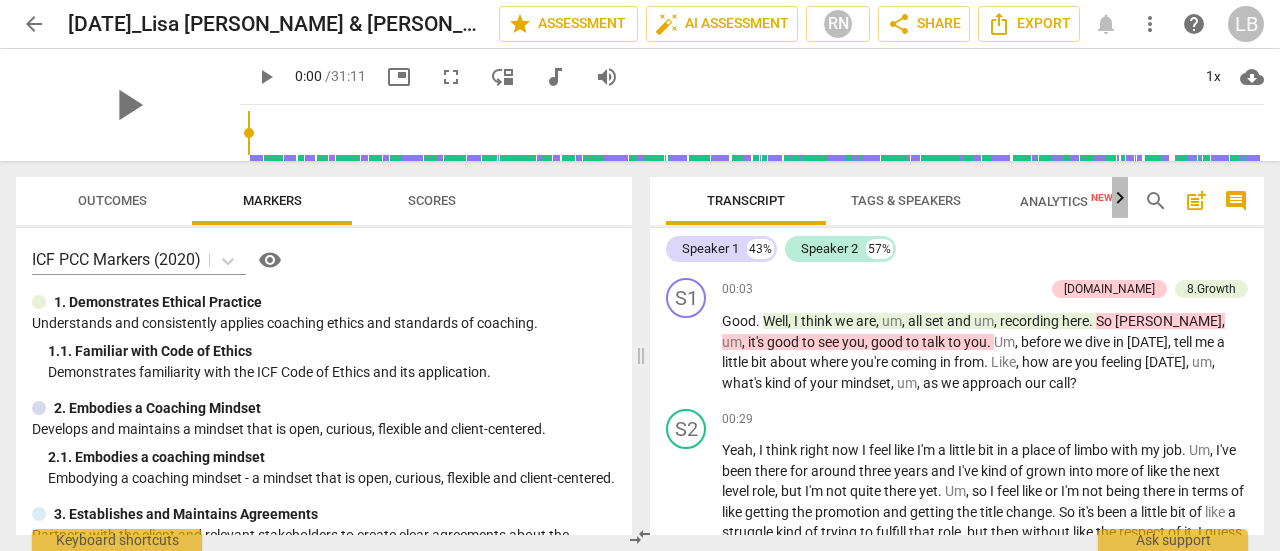 click 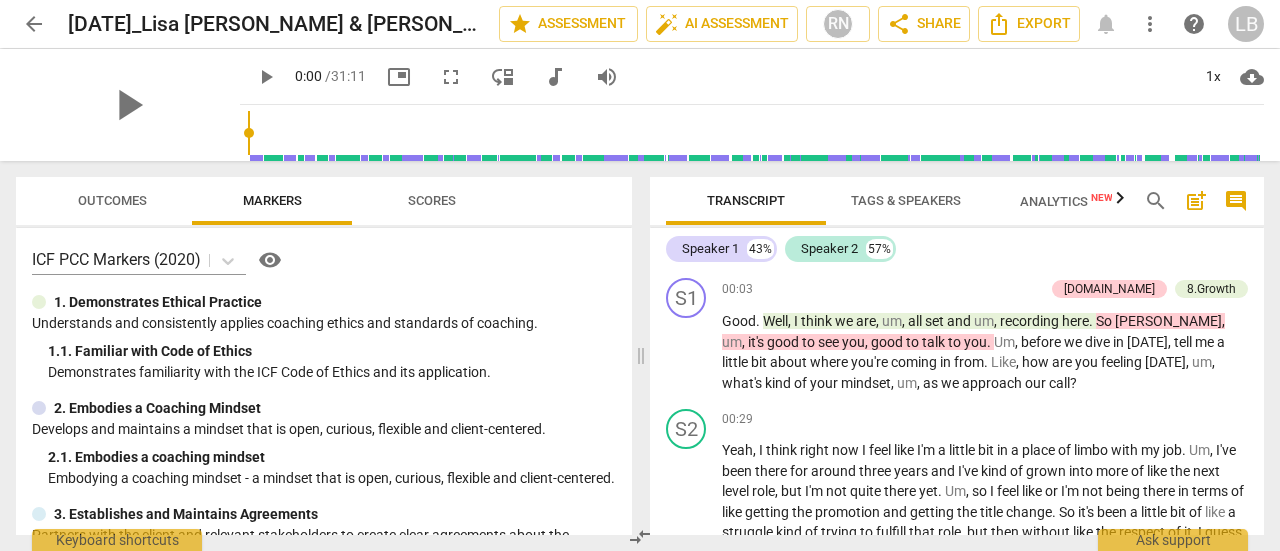 scroll, scrollTop: 0, scrollLeft: 34, axis: horizontal 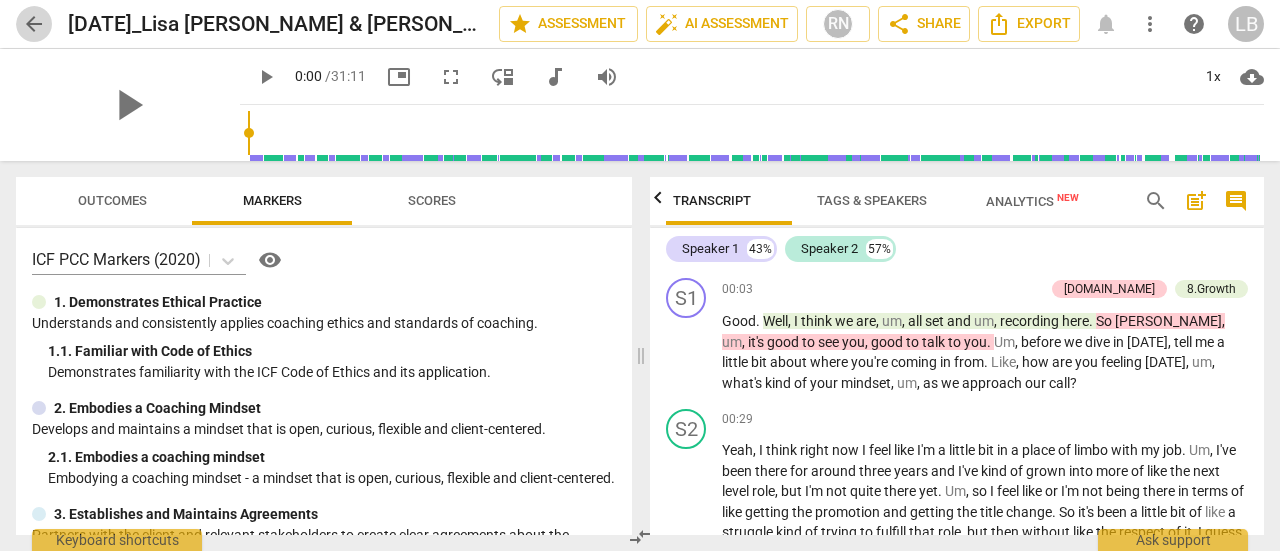 click on "arrow_back" at bounding box center (34, 24) 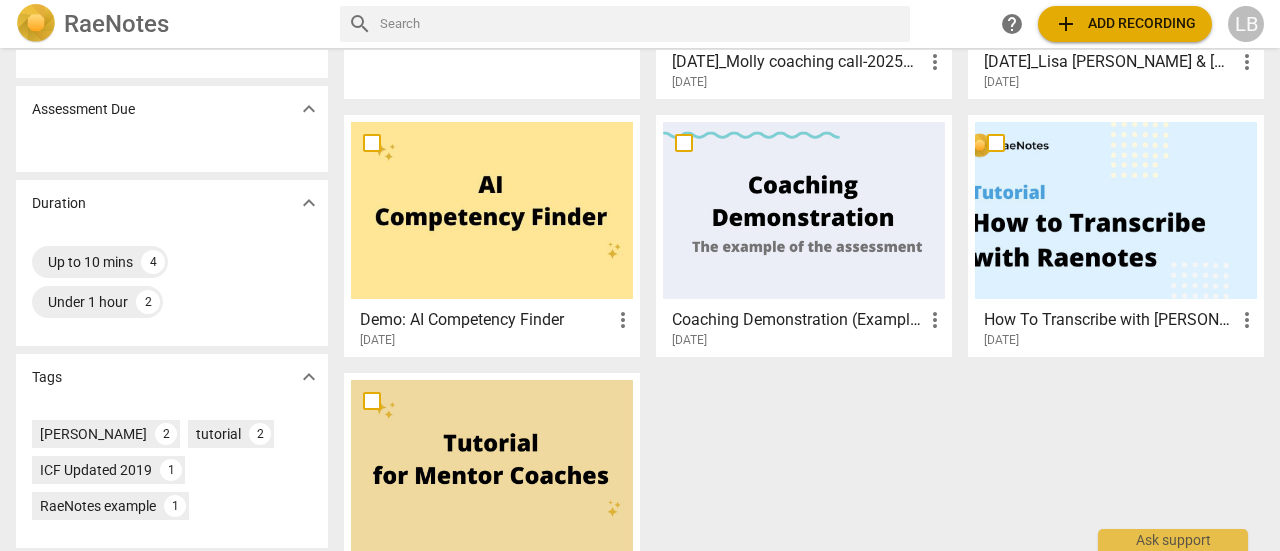 scroll, scrollTop: 286, scrollLeft: 0, axis: vertical 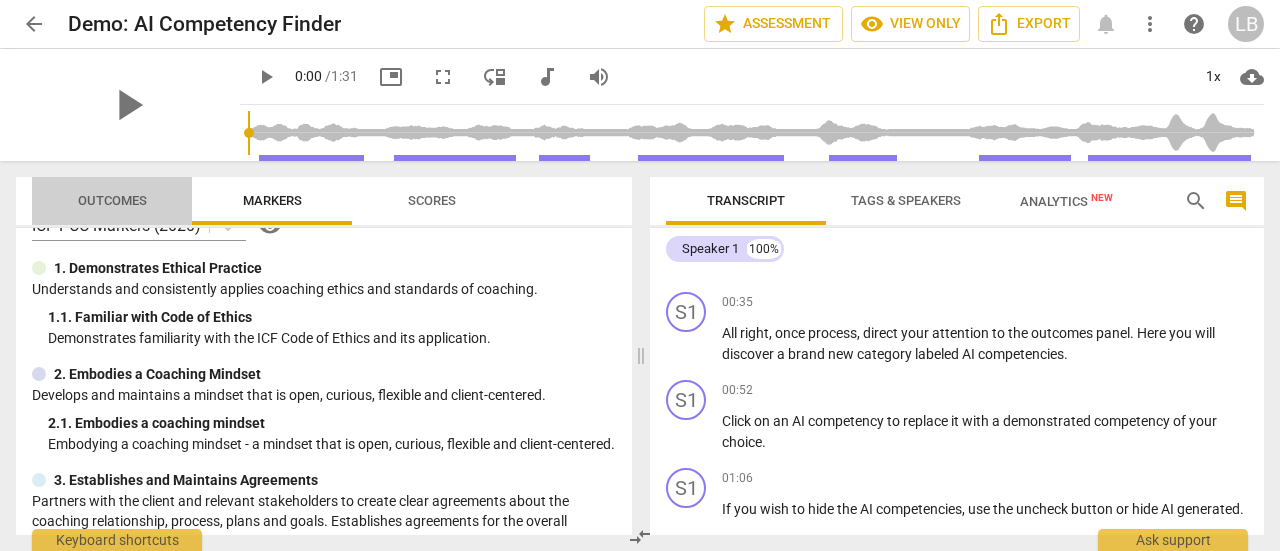 click on "Outcomes" at bounding box center [112, 200] 